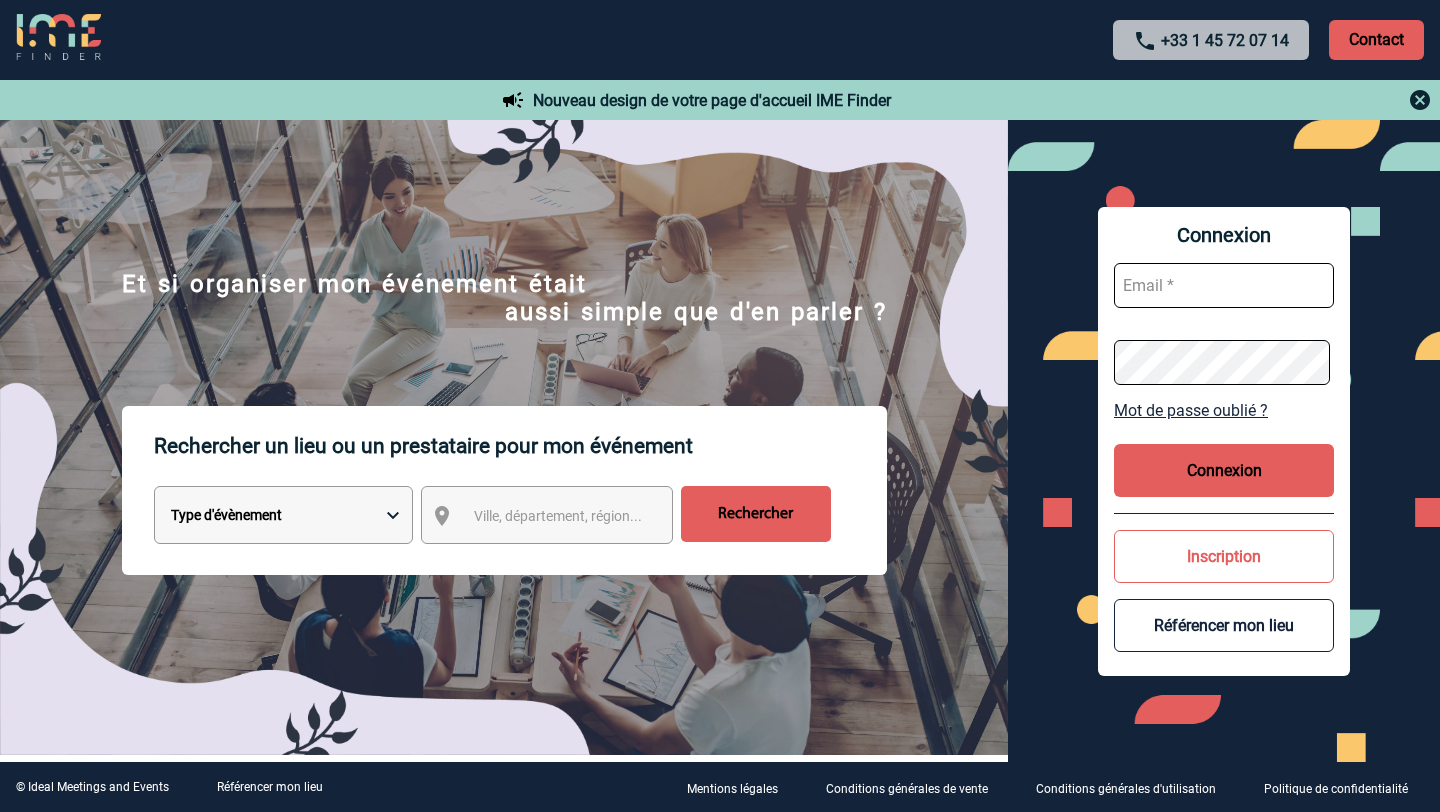 scroll, scrollTop: 0, scrollLeft: 0, axis: both 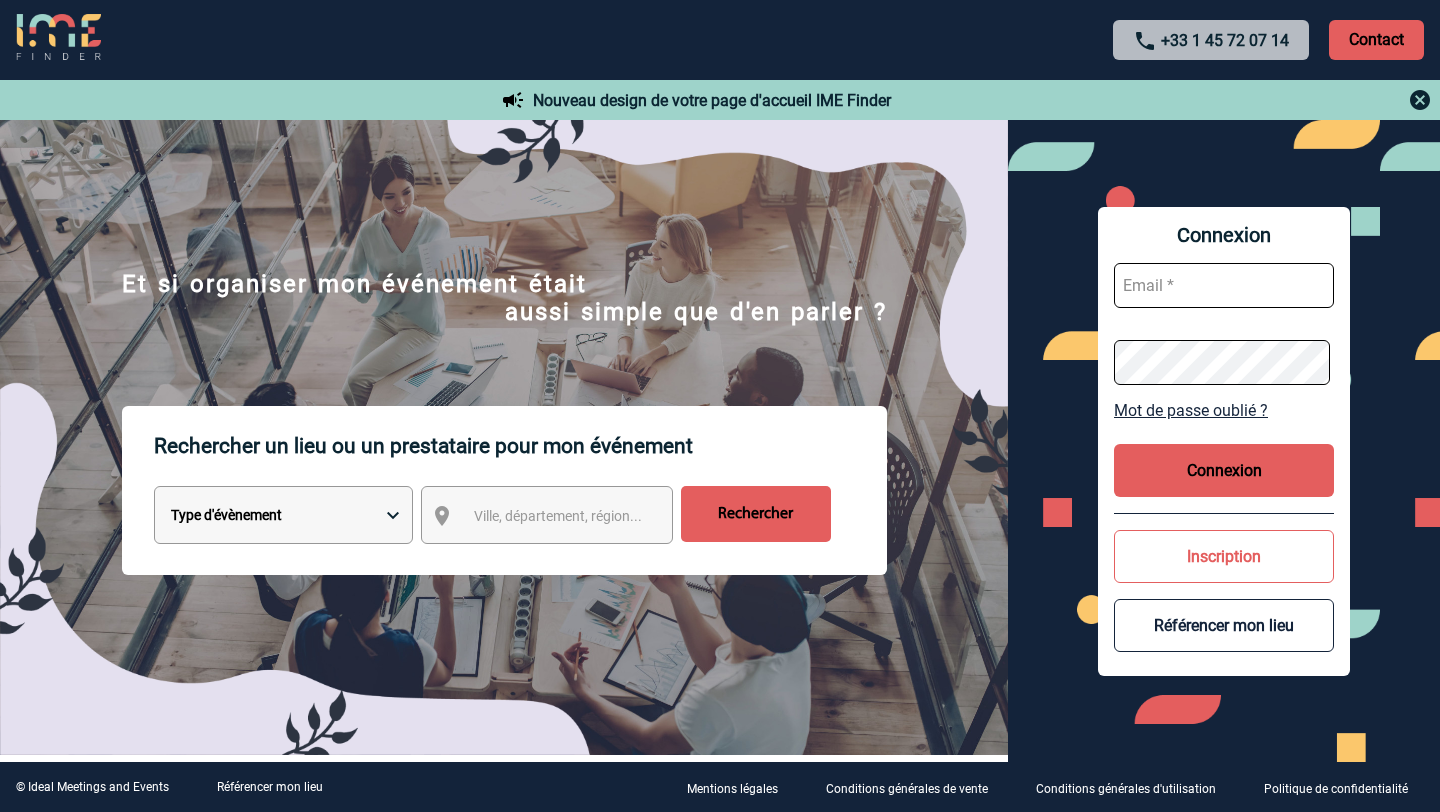 click at bounding box center (1224, 285) 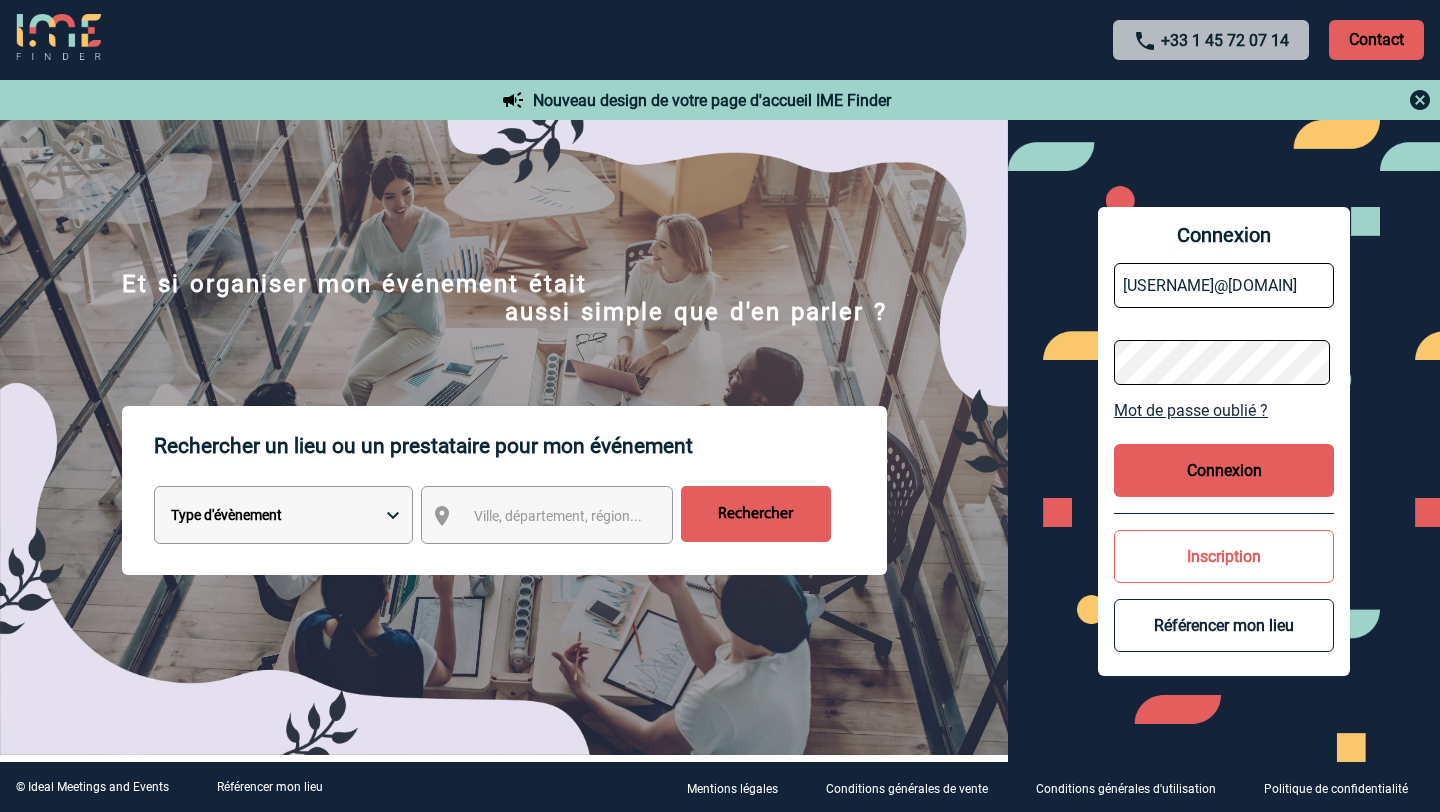 scroll, scrollTop: 0, scrollLeft: 84, axis: horizontal 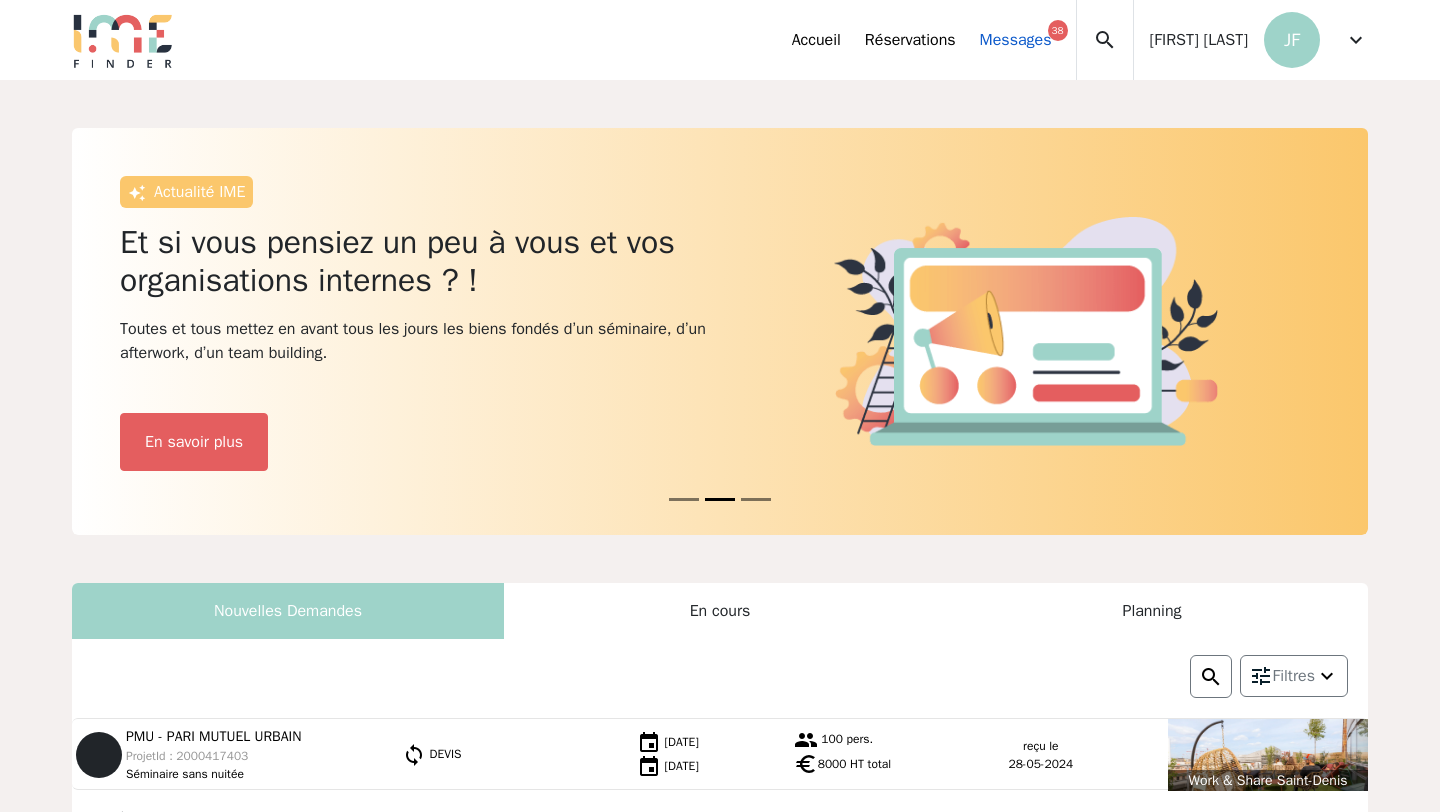 click on "Messages
38" at bounding box center (1016, 40) 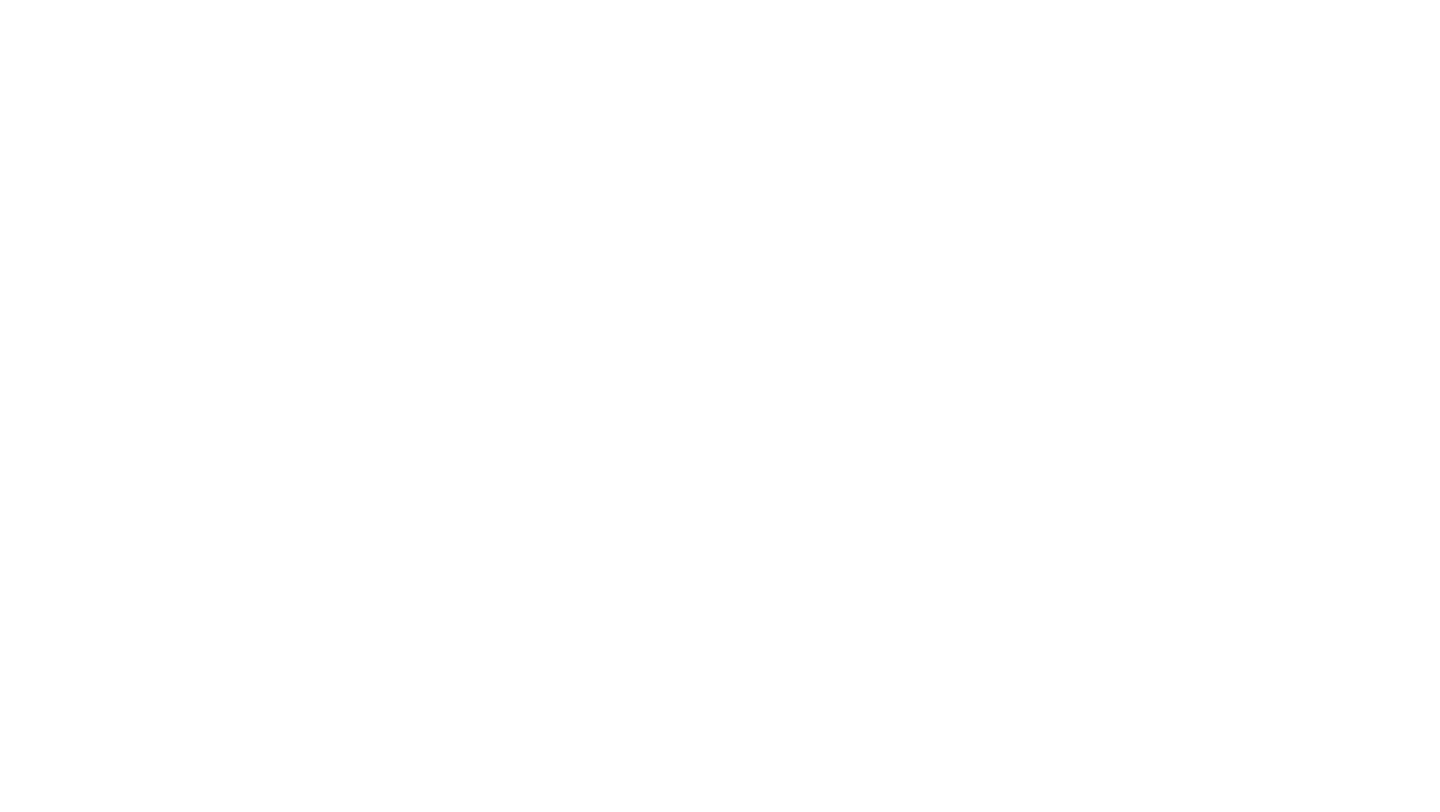 scroll, scrollTop: 0, scrollLeft: 0, axis: both 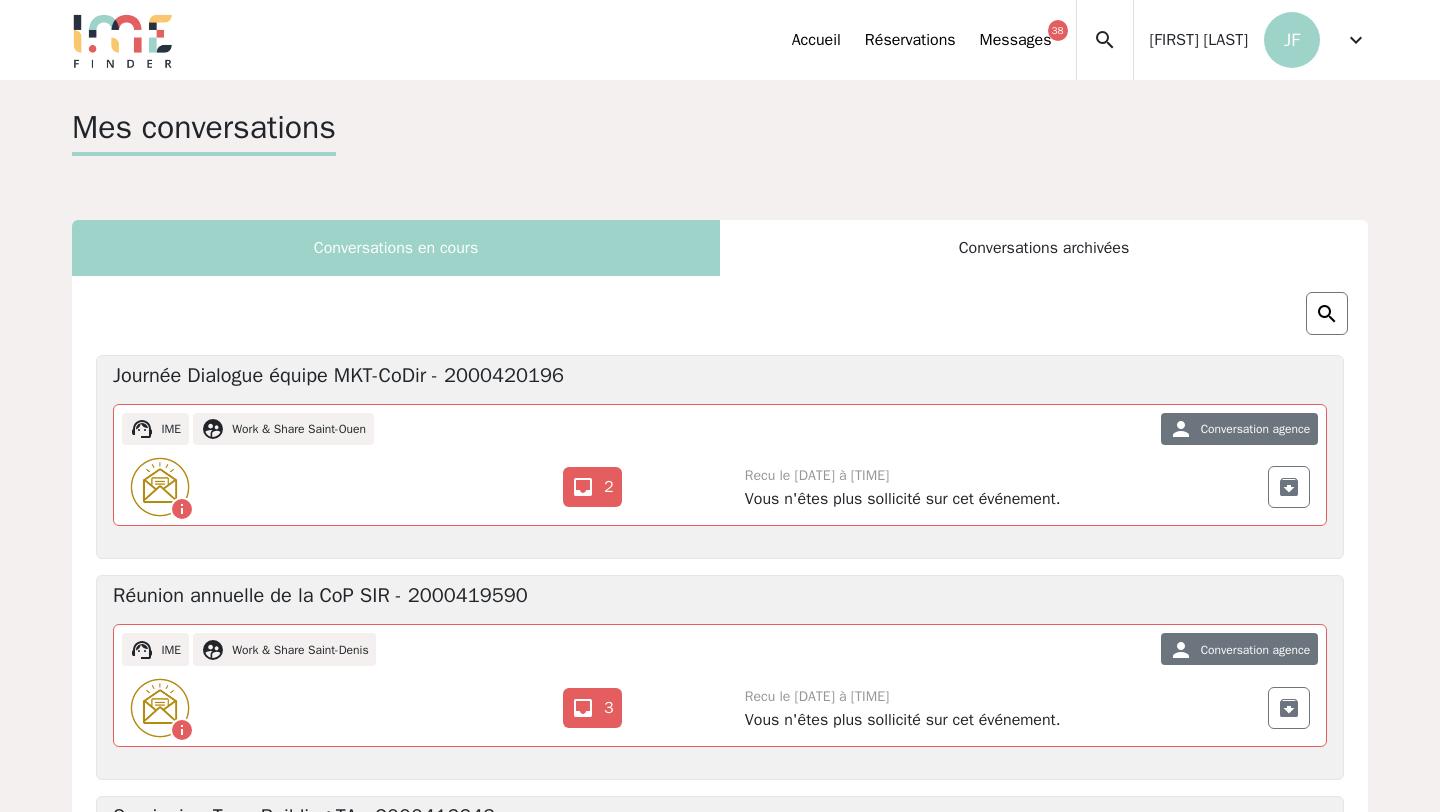 click on "expand_more" at bounding box center (1356, 40) 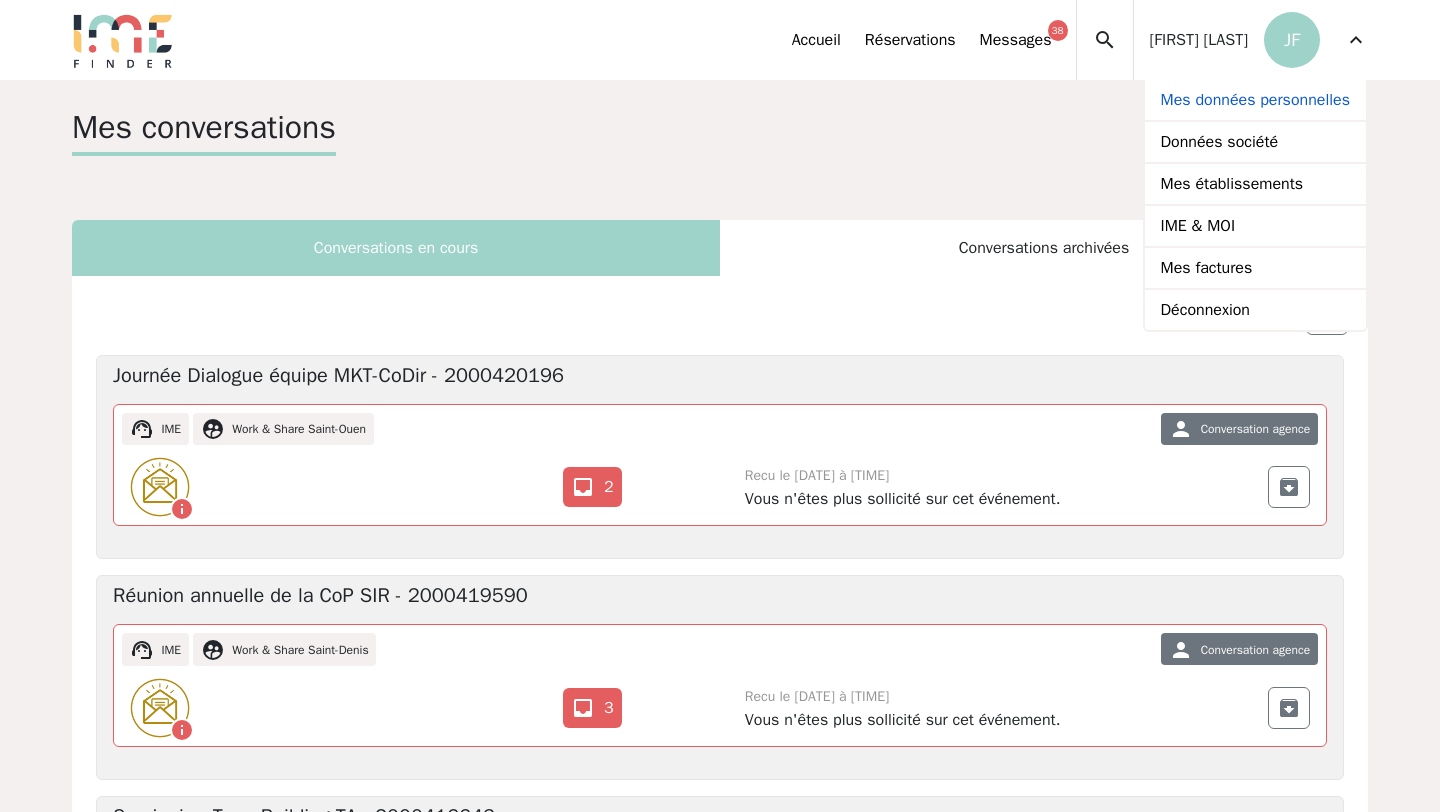 click on "Mes données personnelles" at bounding box center [1255, 101] 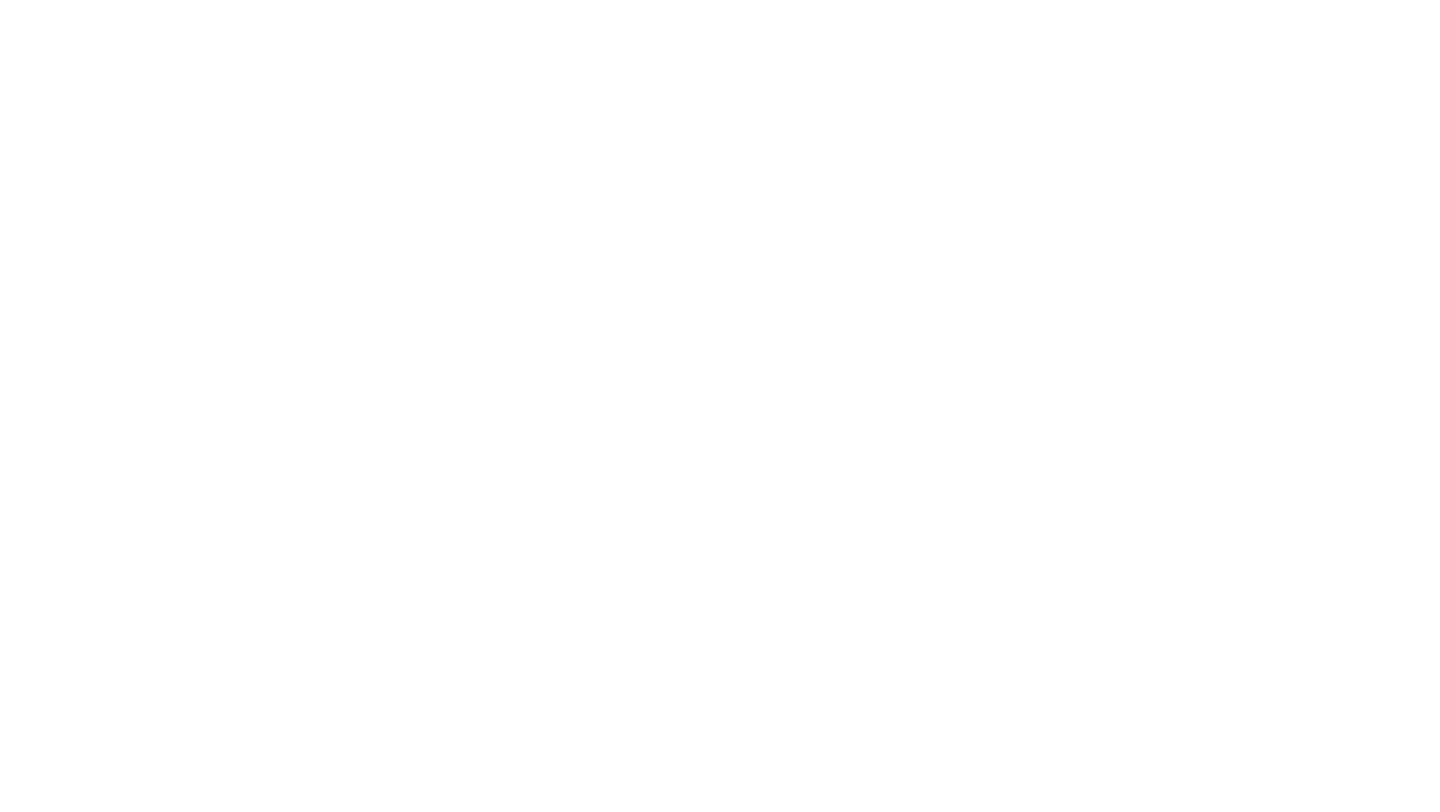 scroll, scrollTop: 0, scrollLeft: 0, axis: both 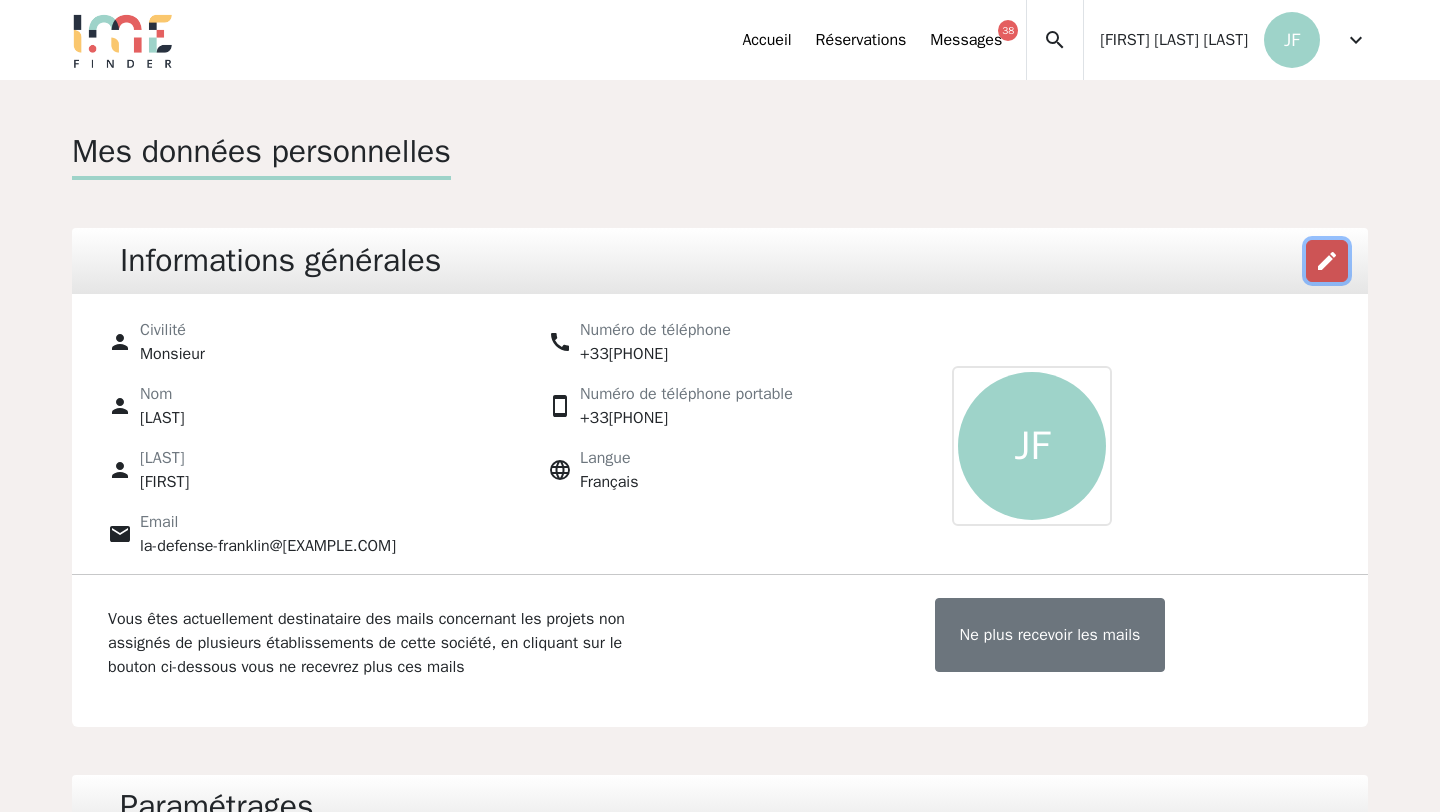click on "edit" at bounding box center (1327, 261) 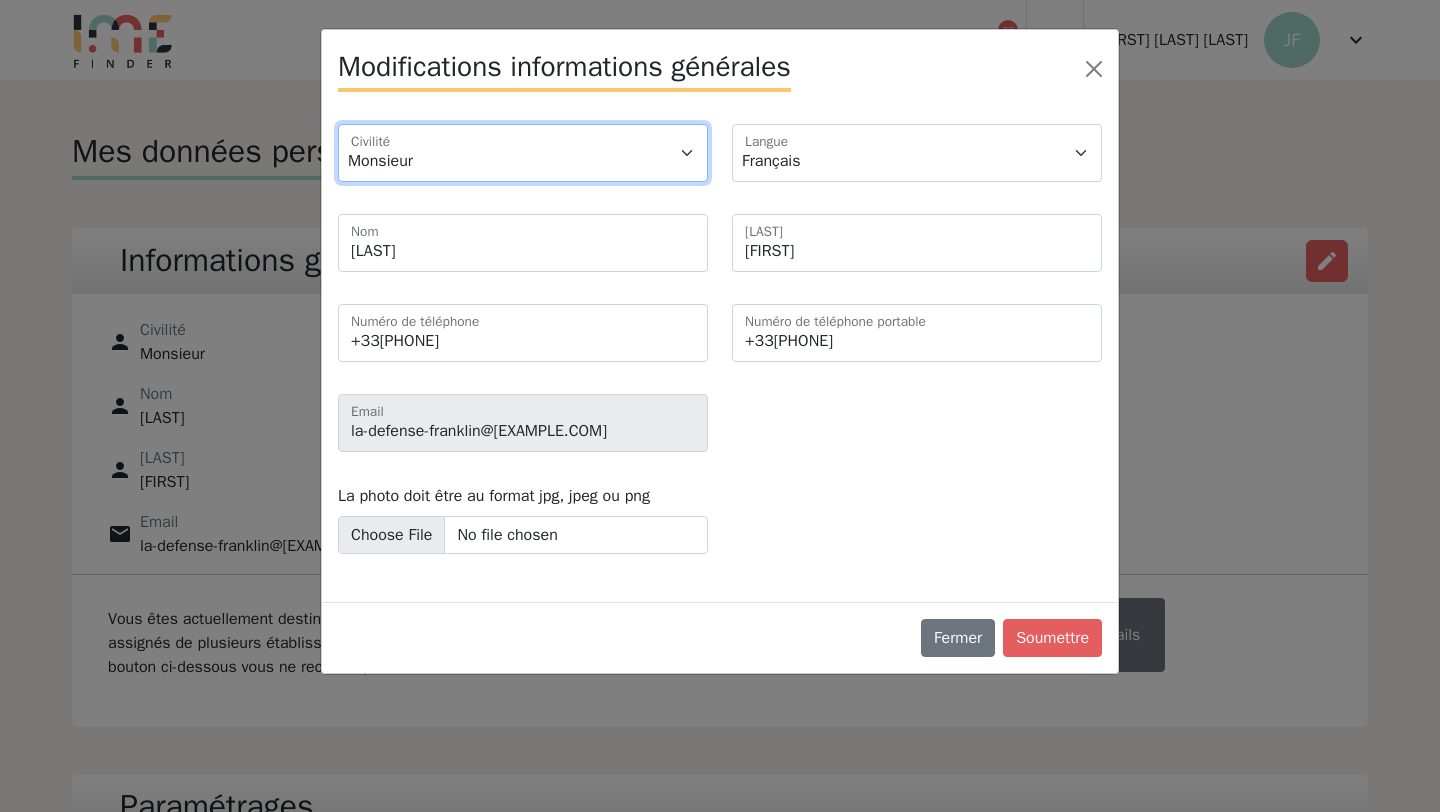 click on "Monsieur [NAME]
Madame [NAME]" at bounding box center (523, 153) 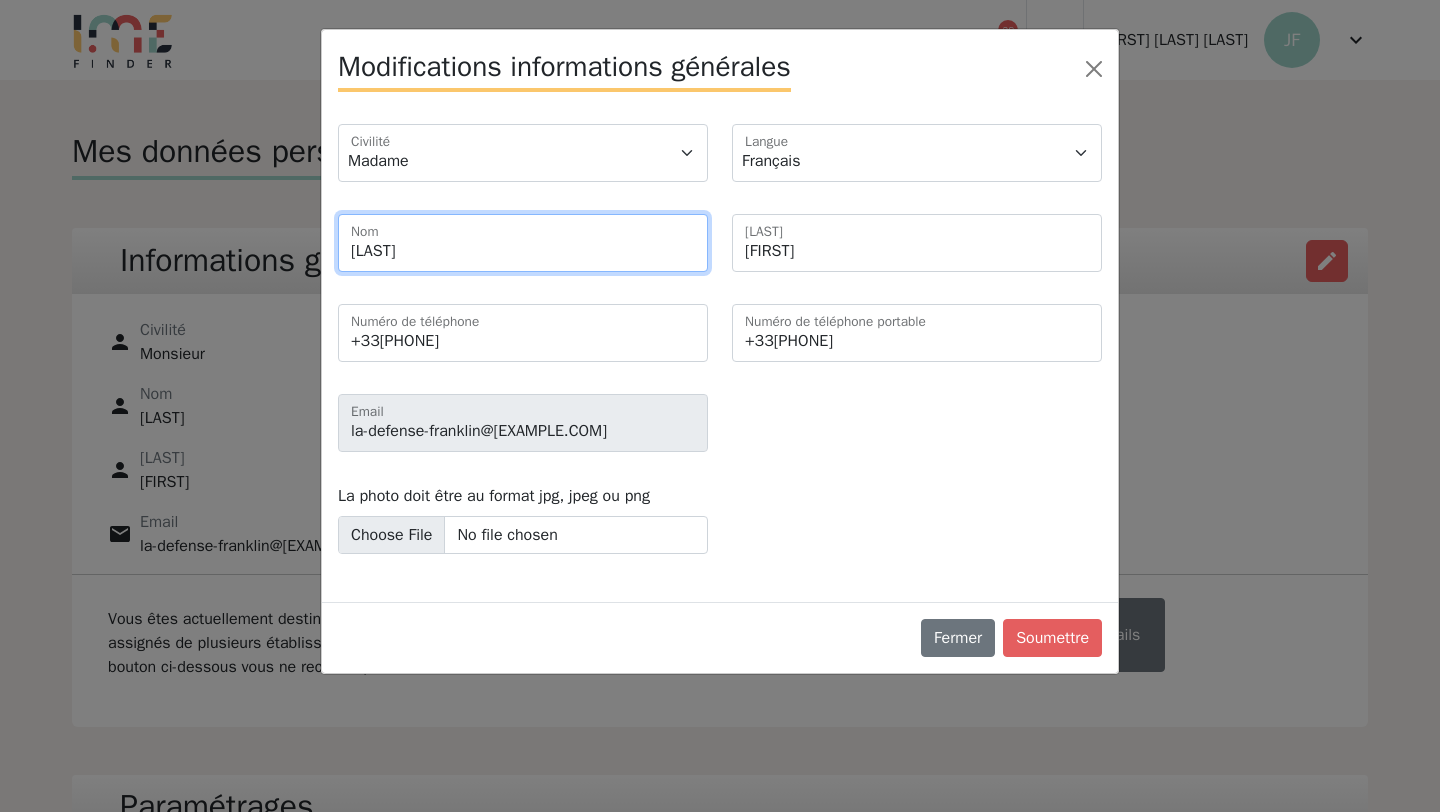 click on "[LAST]" at bounding box center (523, 243) 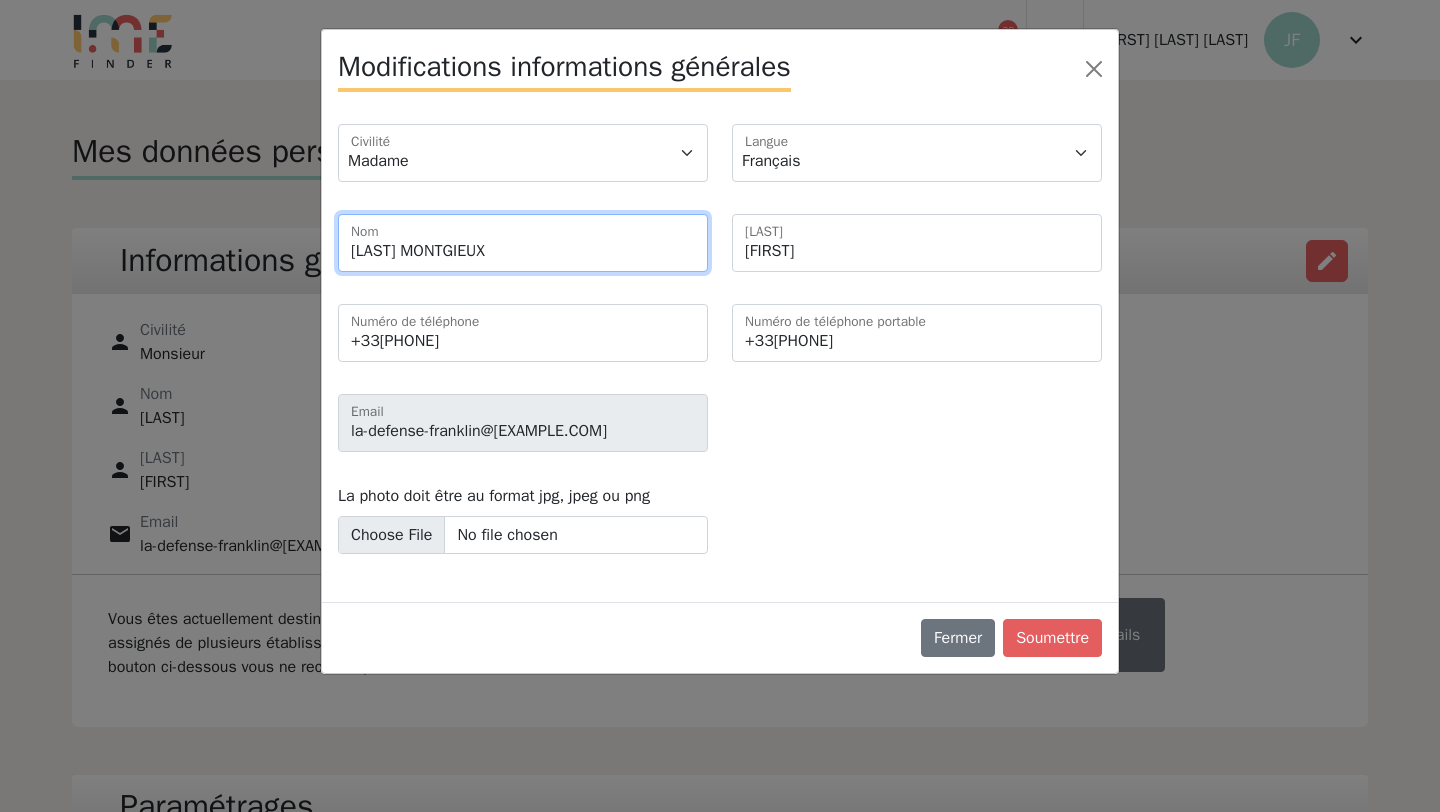 type on "FOURNIER MONTGIEUX" 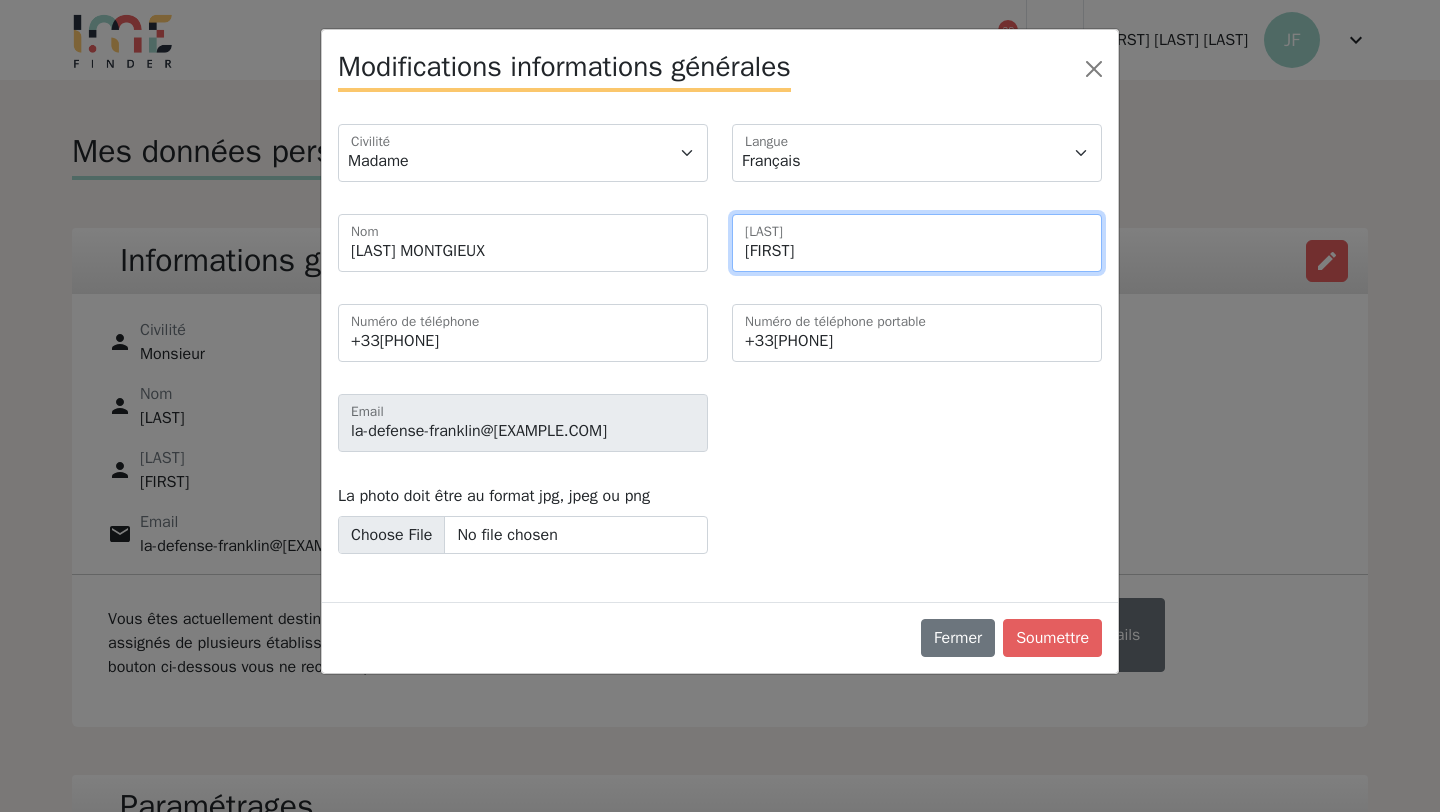 click on "Jean Charles" at bounding box center [917, 243] 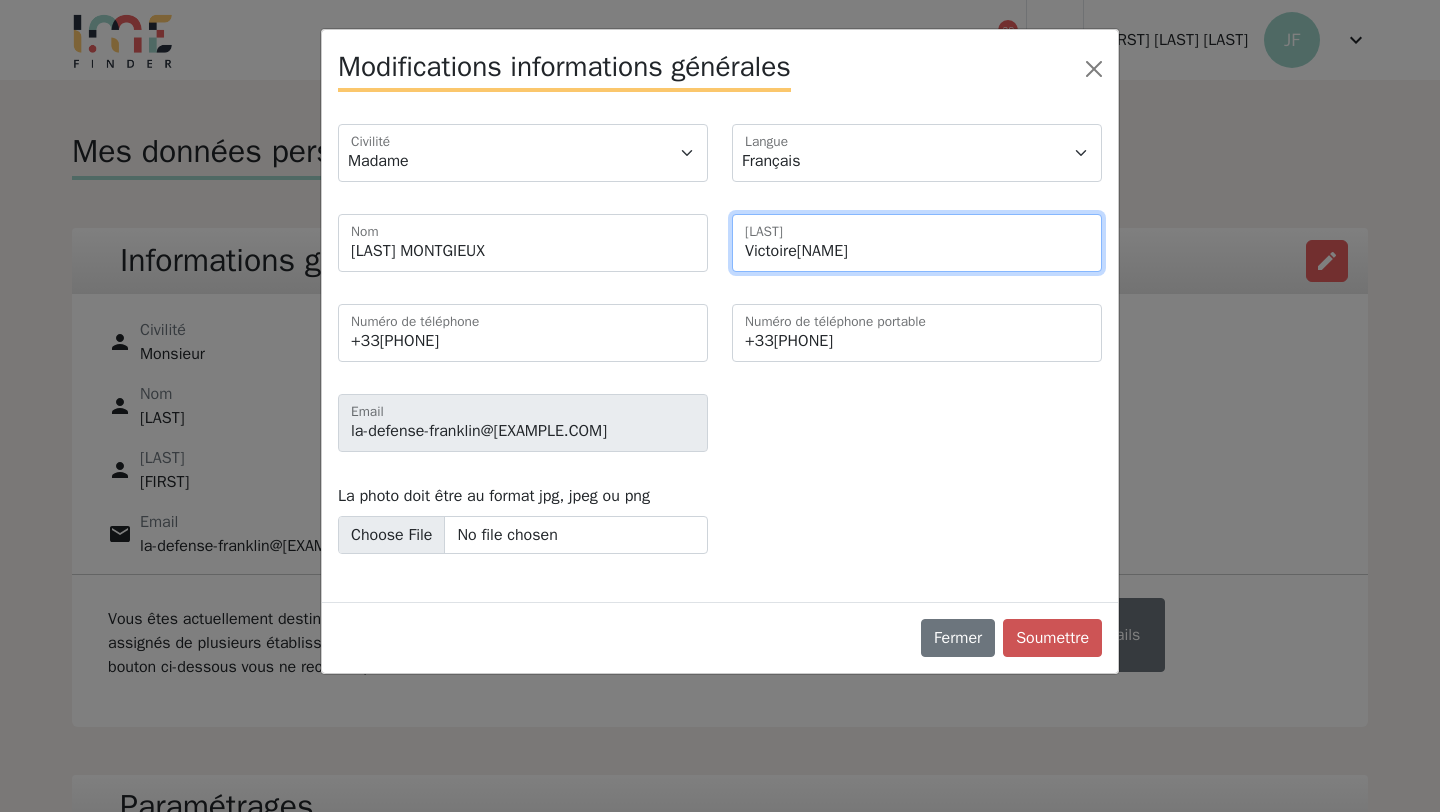 type on "Victoire" 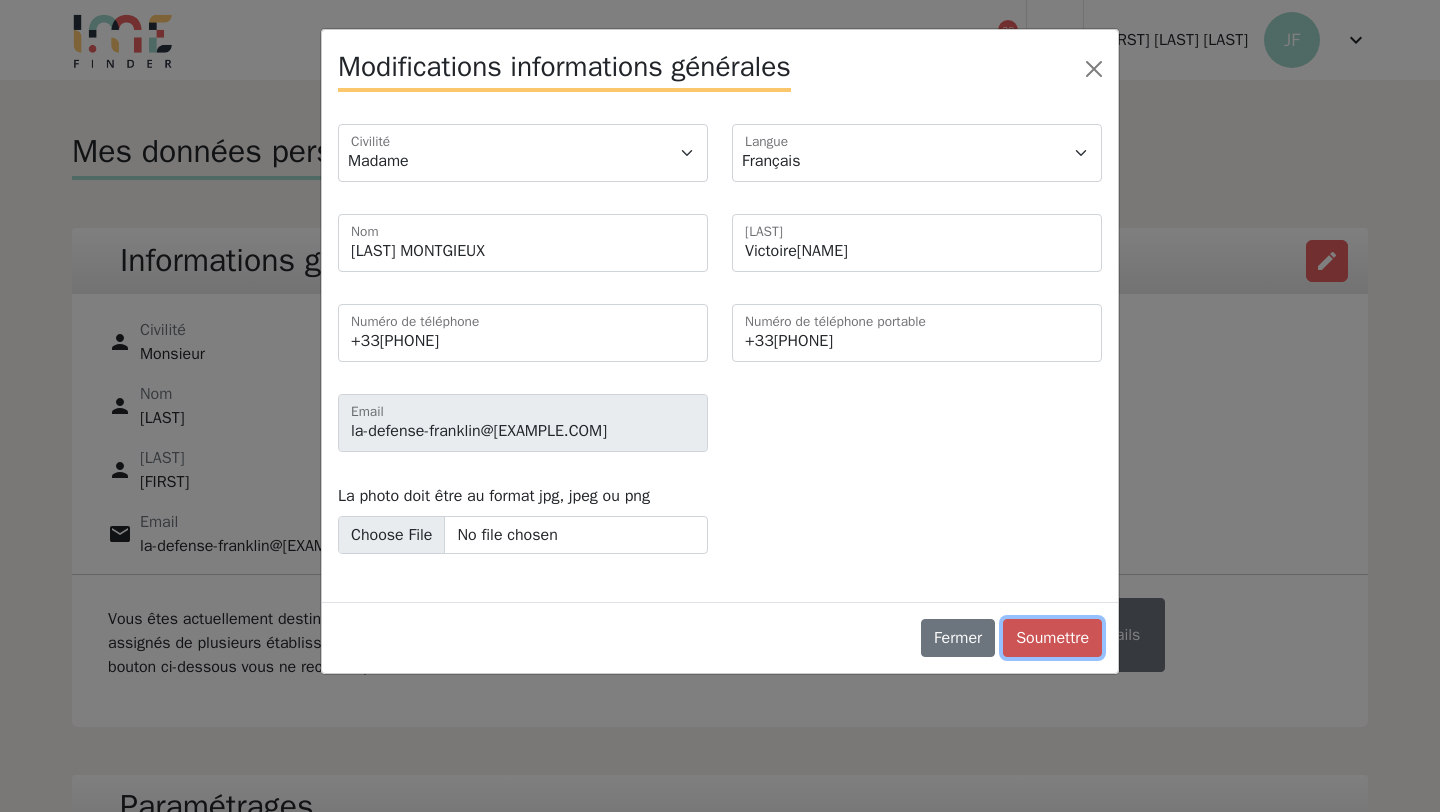 click on "Soumettre" at bounding box center (1052, 638) 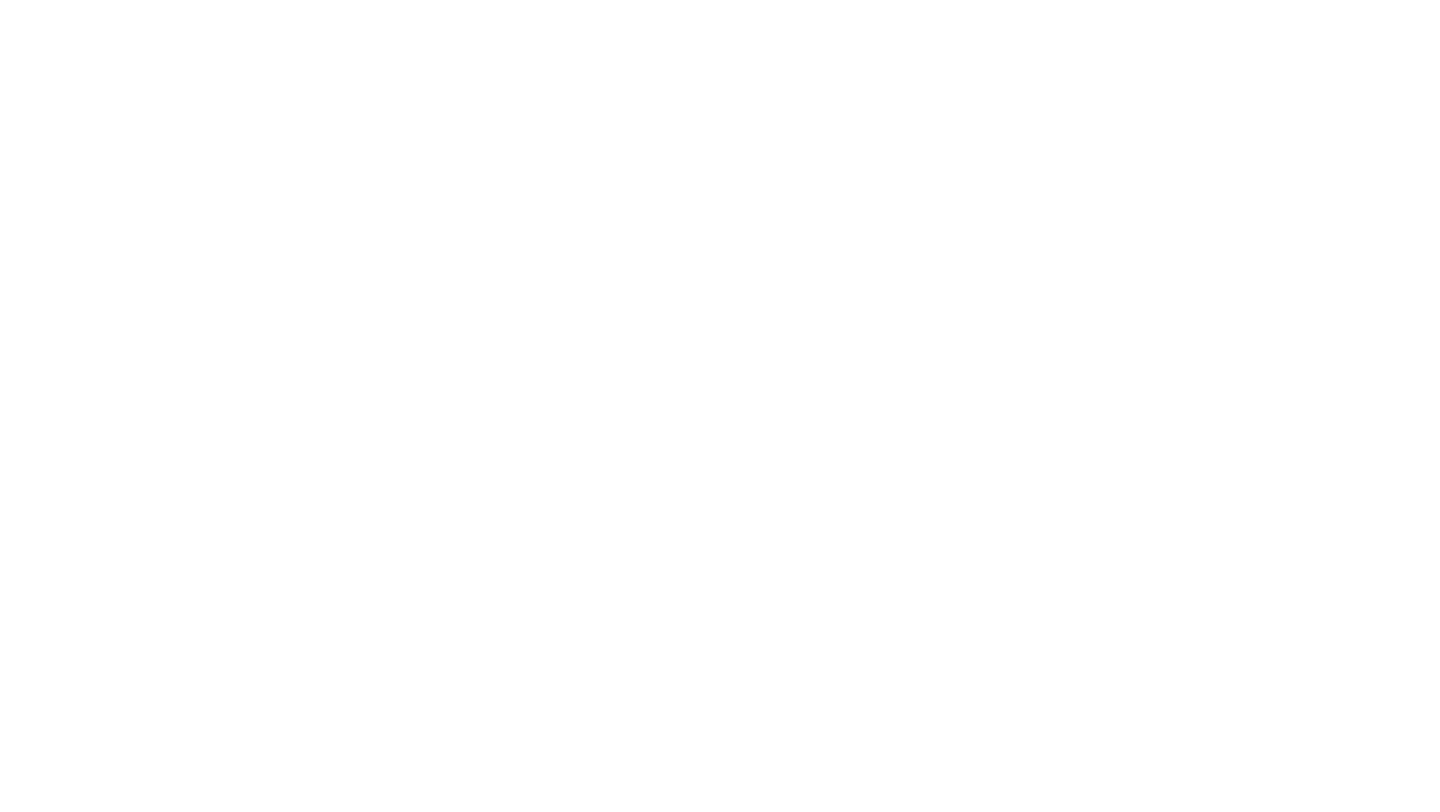 scroll, scrollTop: 0, scrollLeft: 0, axis: both 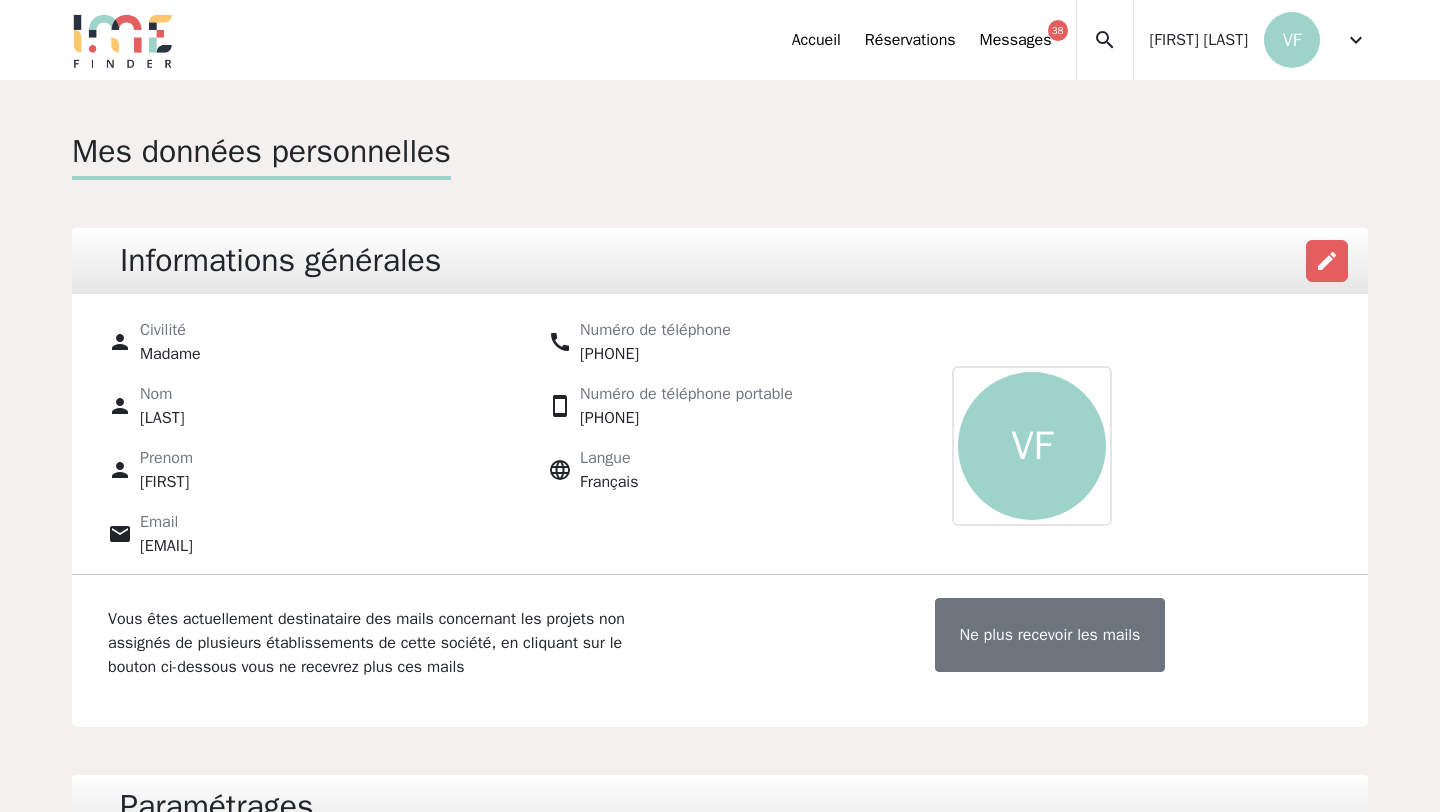 click on "Accueil
Réservations
Messages
38
Mes données personnelles
Données société
Mes établissements
IME & MOI
Mes factures
Déconnexion Accueil Réservations" at bounding box center [934, 40] 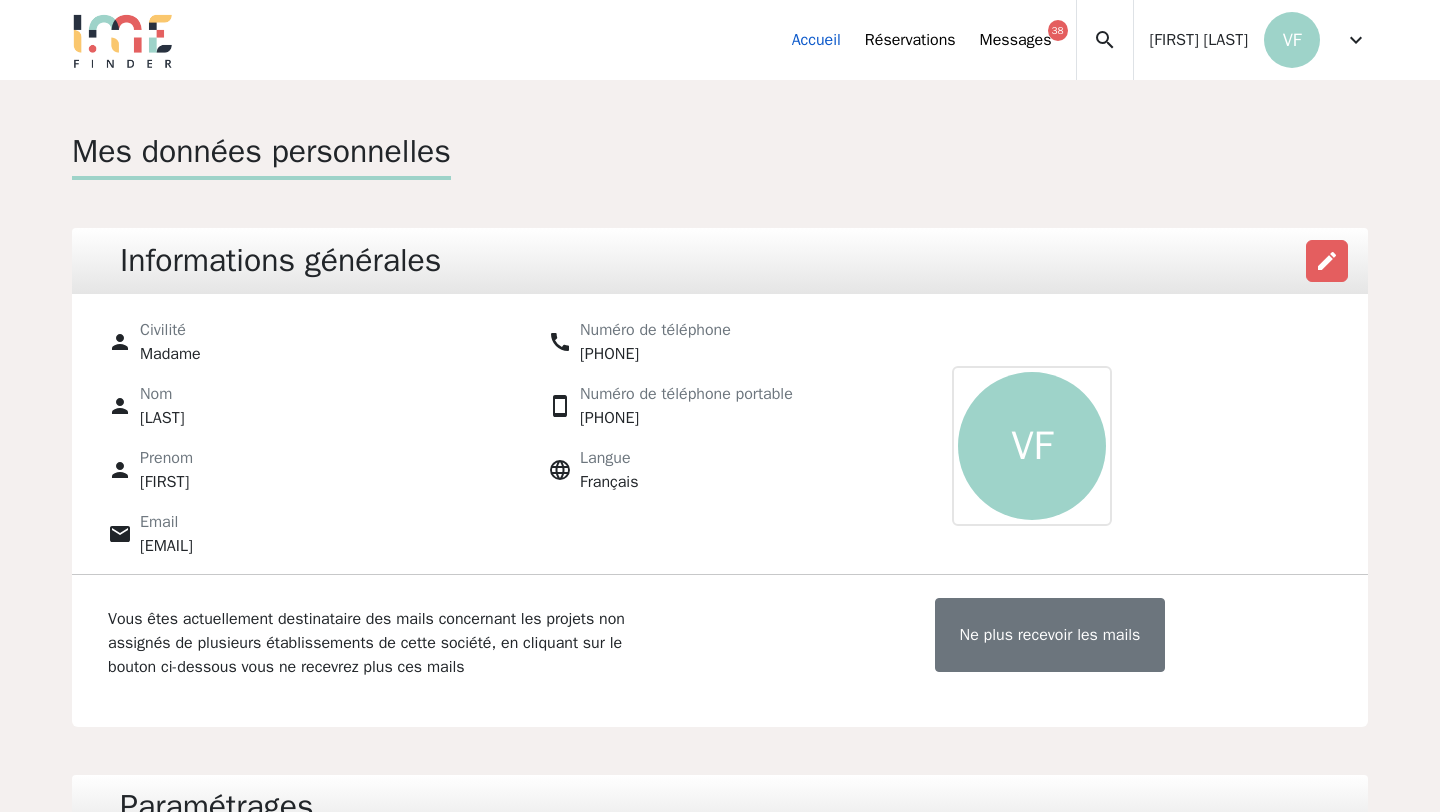 click on "Accueil" at bounding box center [816, 40] 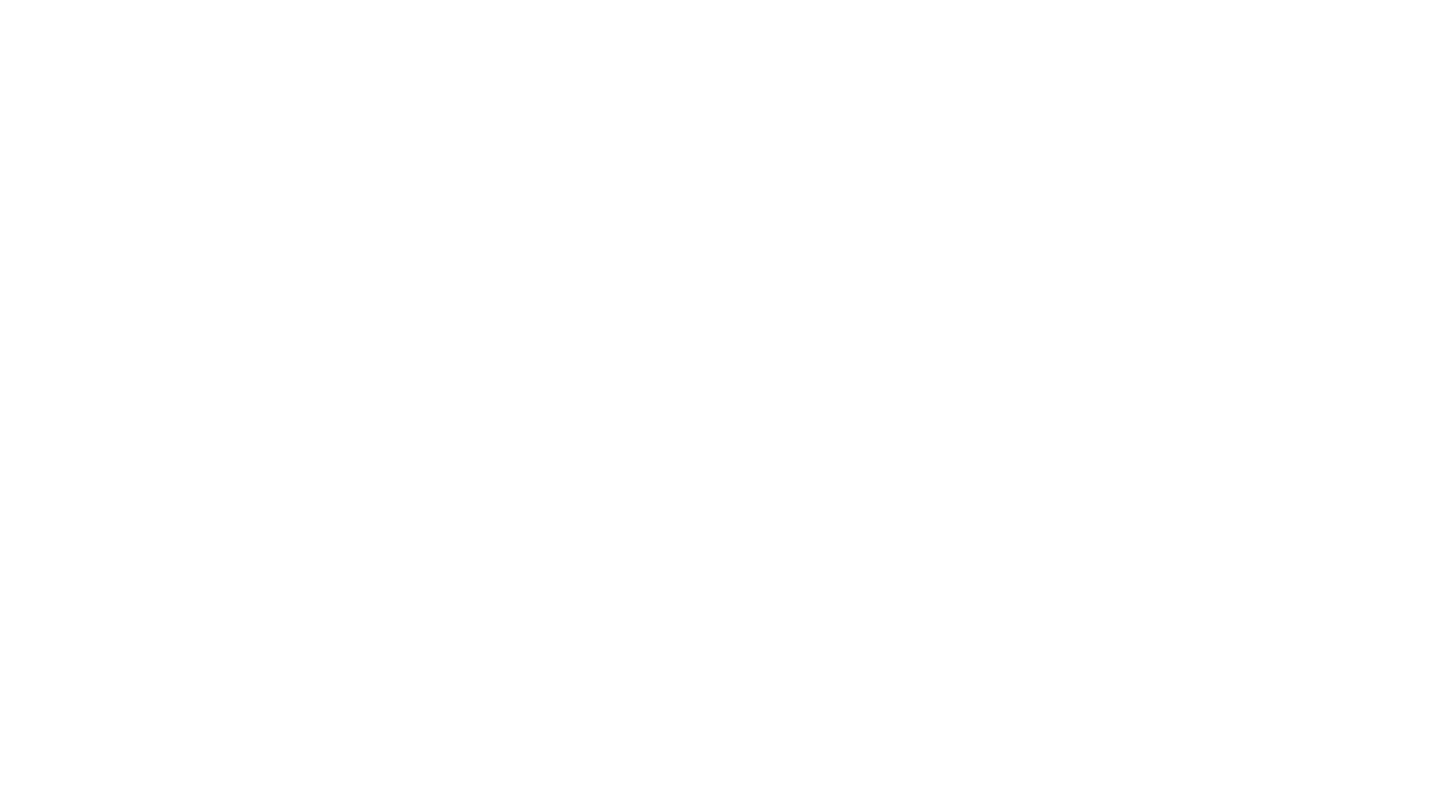scroll, scrollTop: 0, scrollLeft: 0, axis: both 